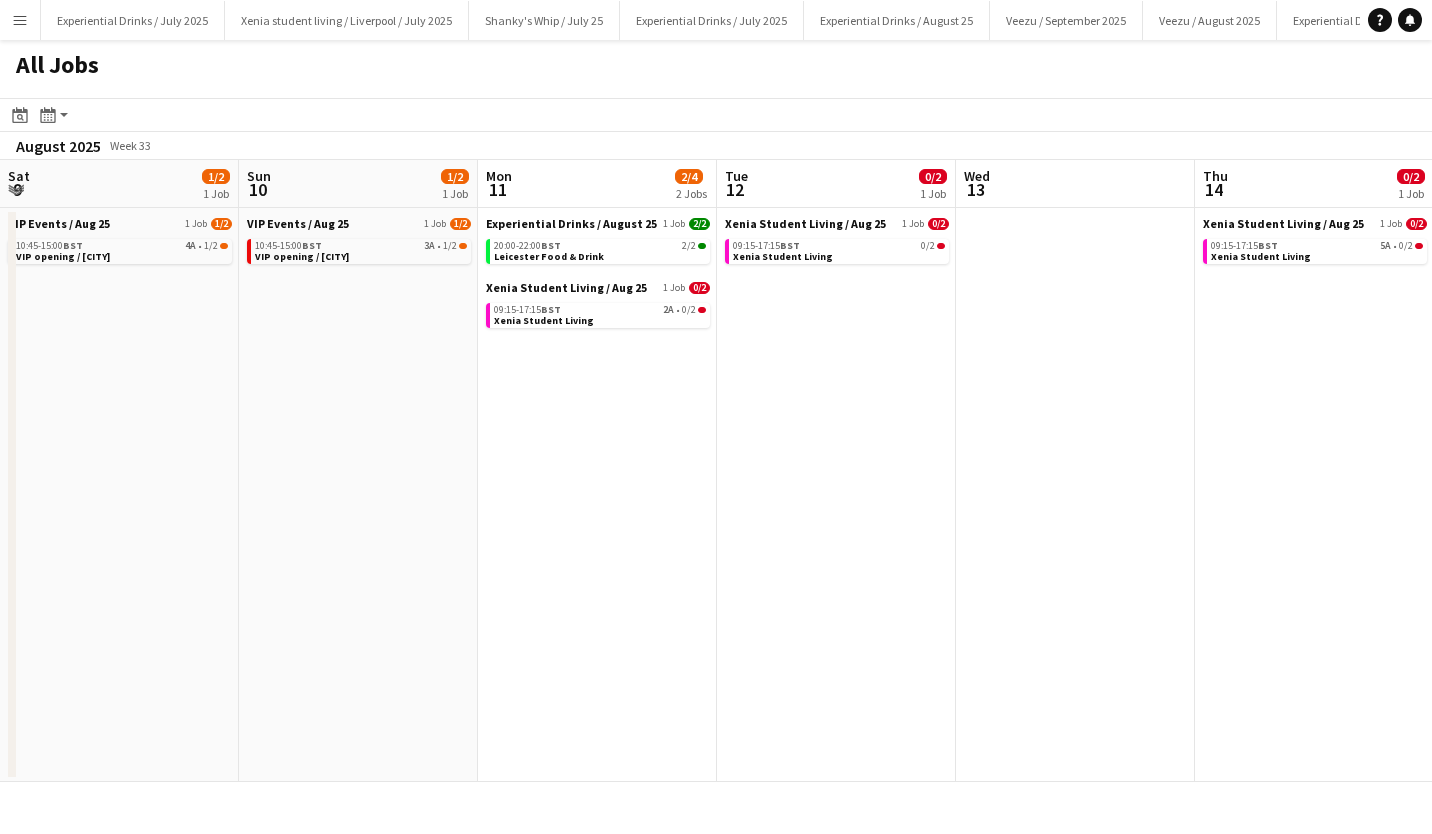 scroll, scrollTop: 0, scrollLeft: 0, axis: both 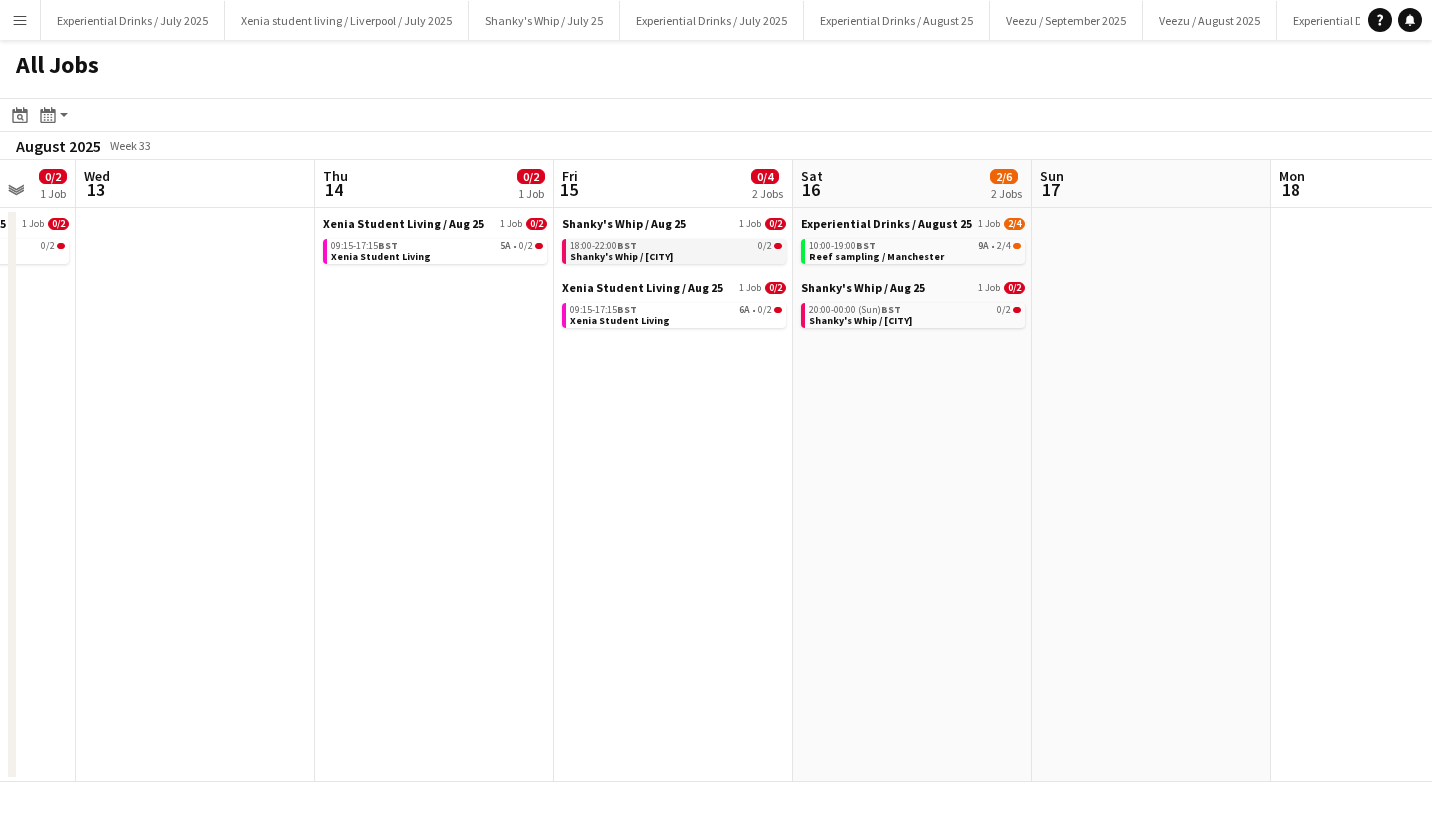 click on "18:00-22:00    BST   0/2" at bounding box center [676, 246] 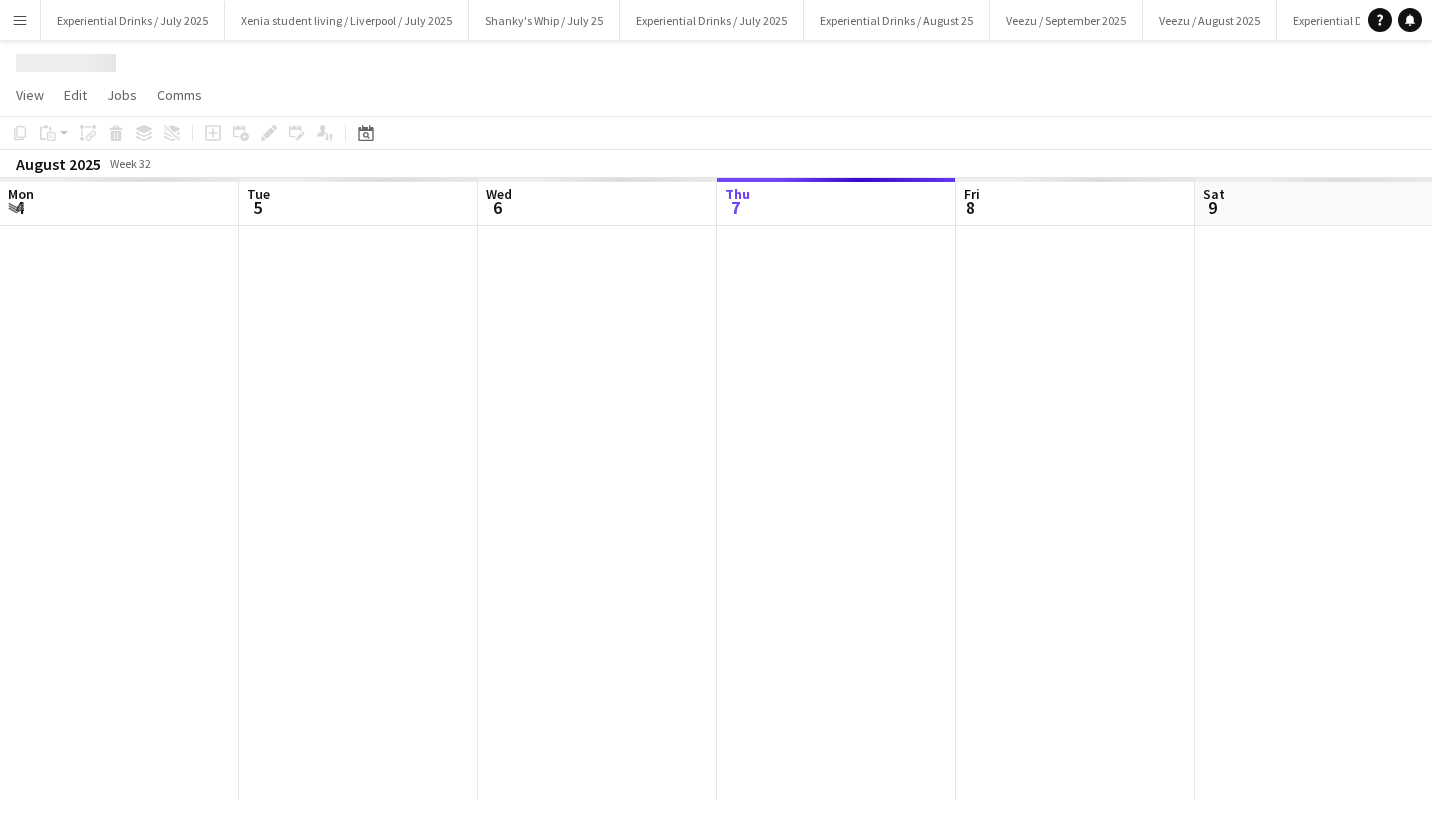 scroll, scrollTop: 0, scrollLeft: 0, axis: both 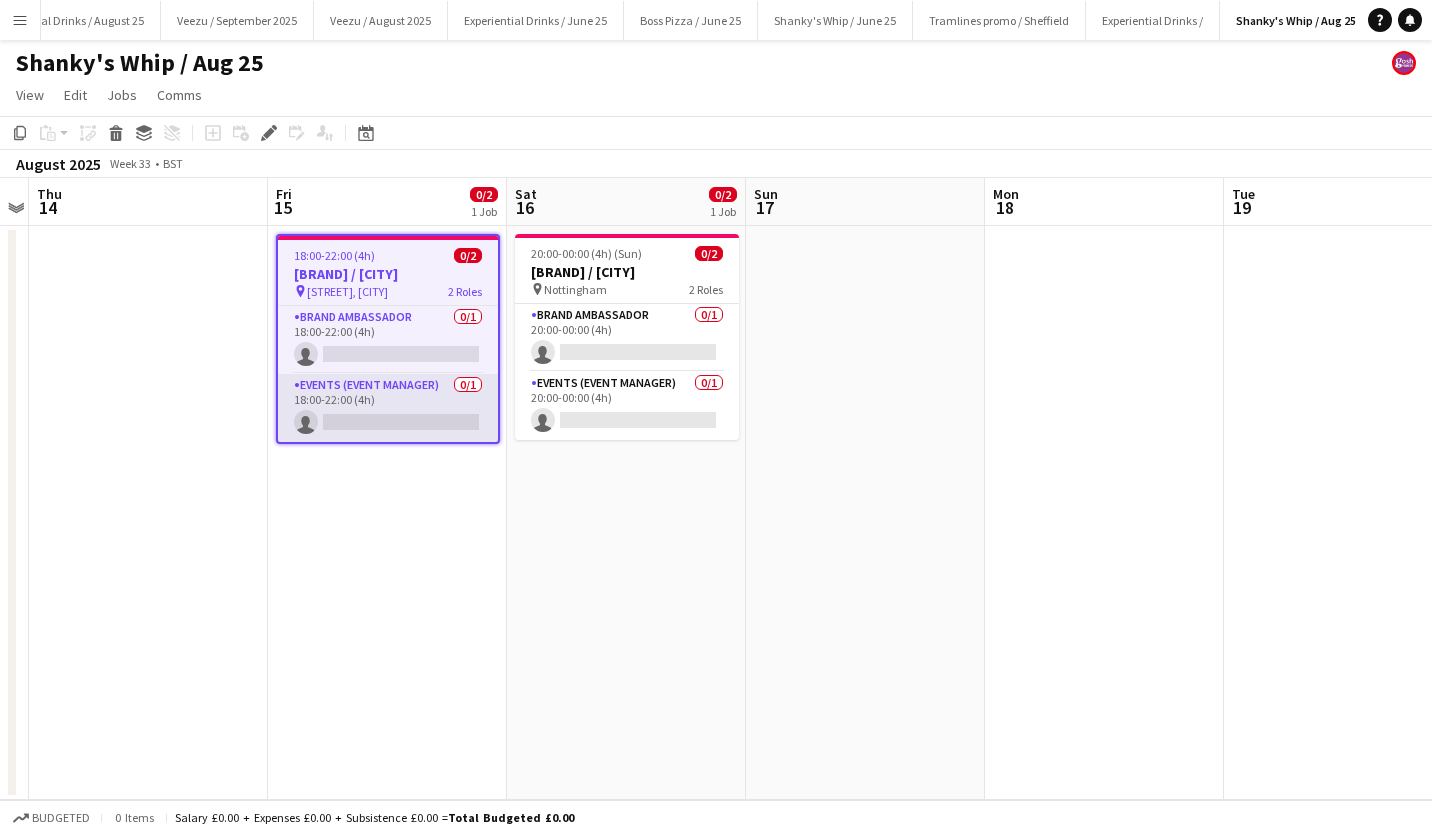 click on "Events (Event Manager)   0/1   18:00-22:00 (4h)
single-neutral-actions" at bounding box center [388, 408] 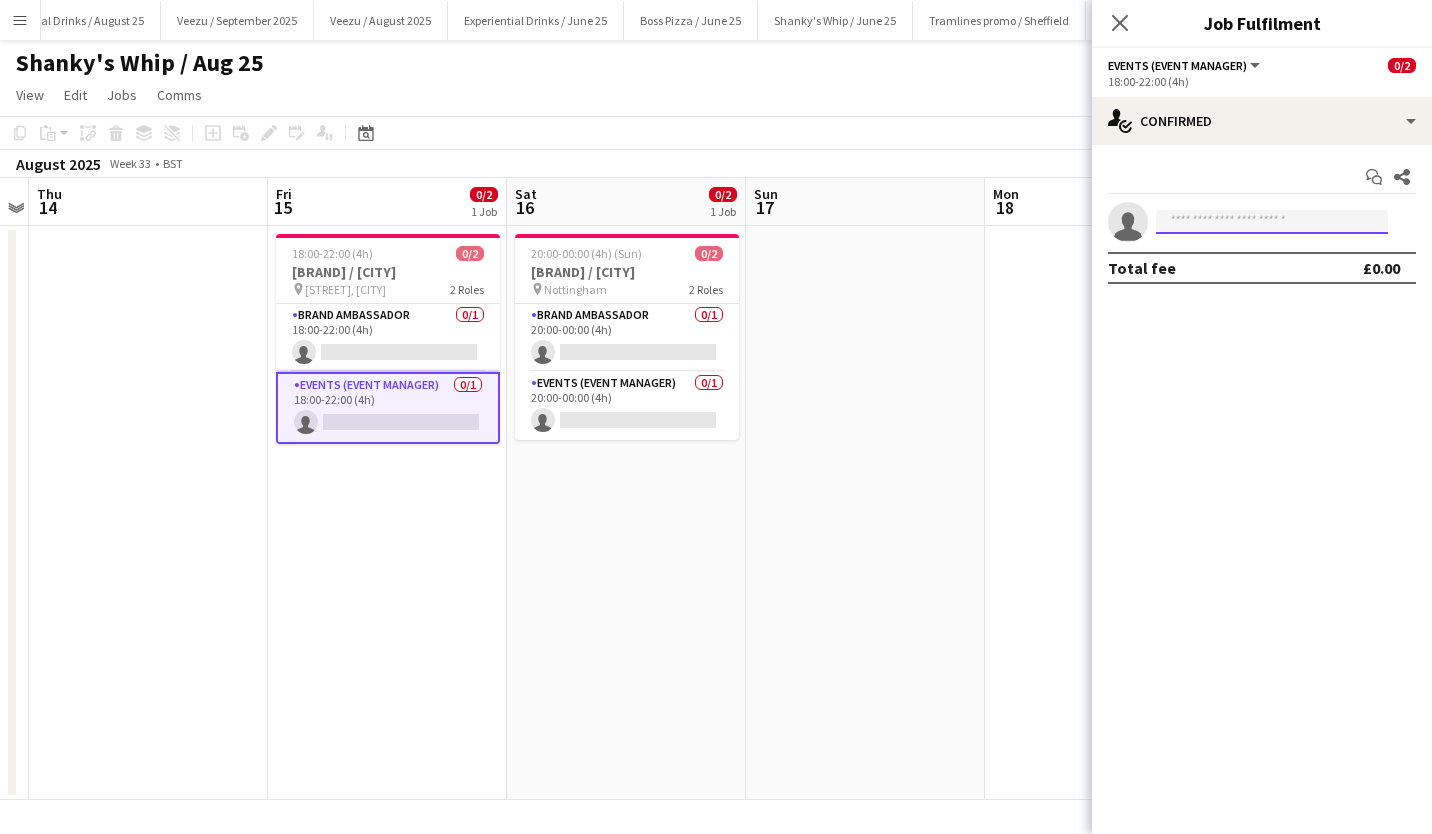 click at bounding box center (1272, 222) 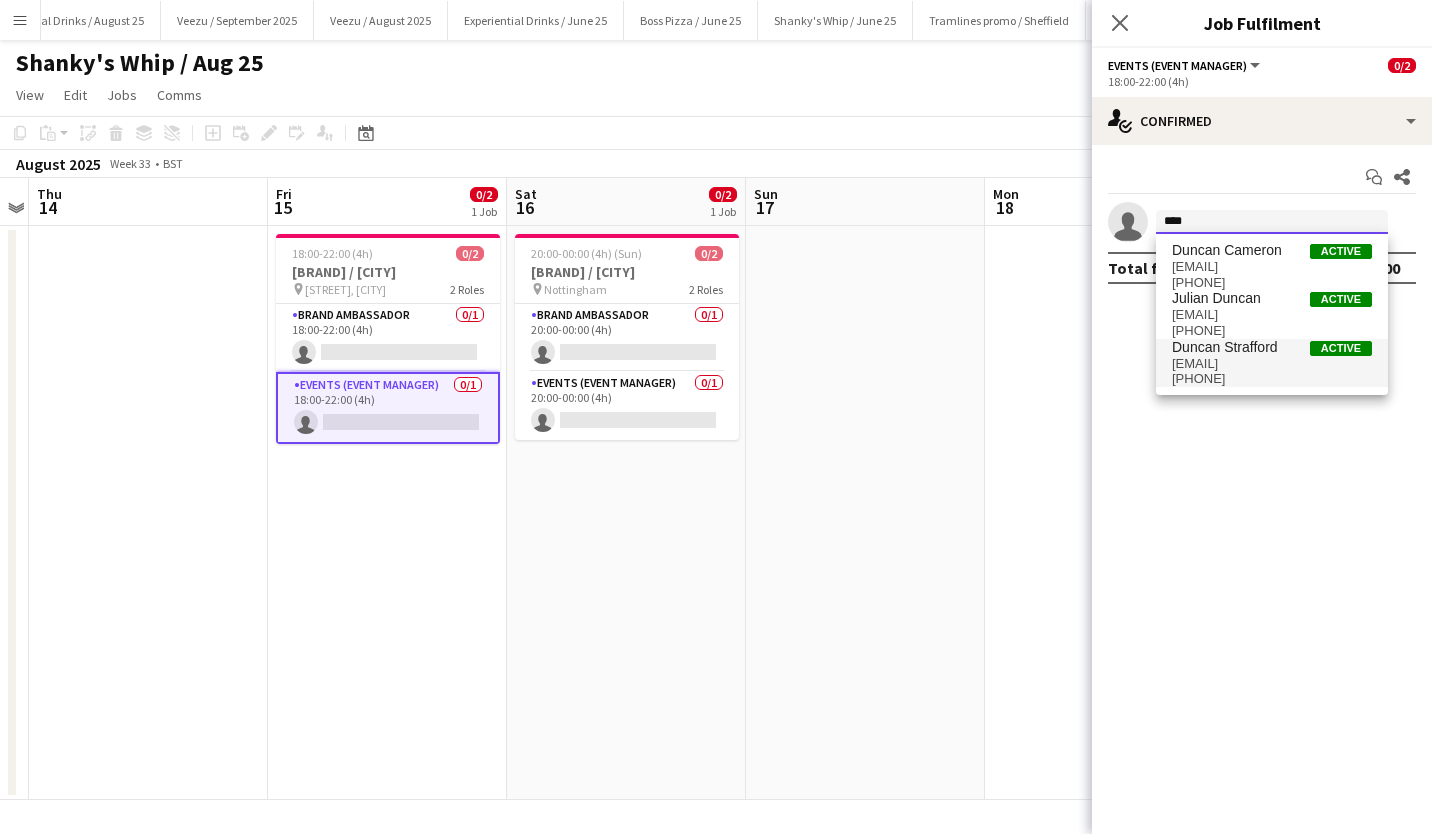 type on "****" 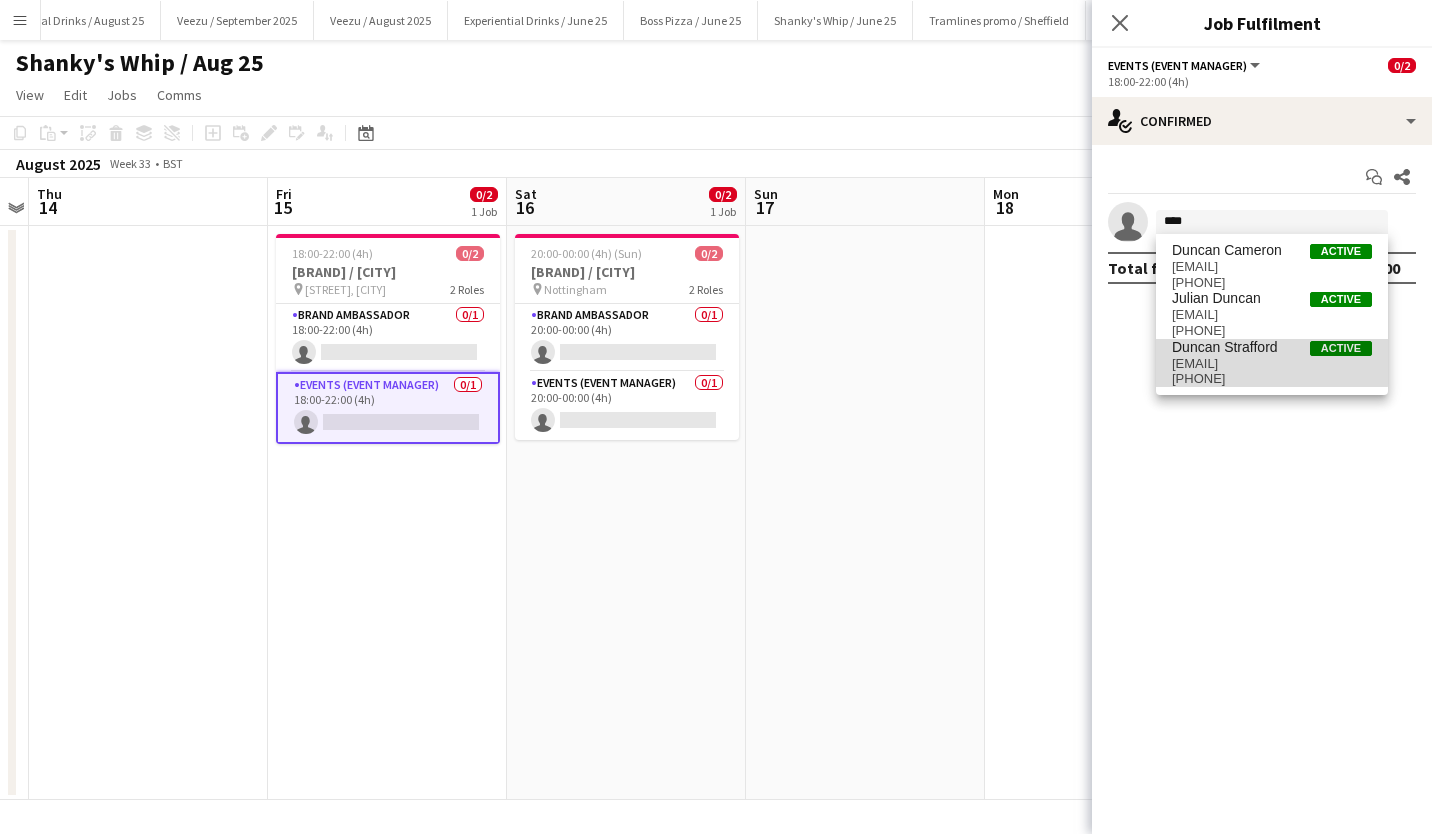 click on "dnsworldtour@hotmail.com" at bounding box center [1272, 364] 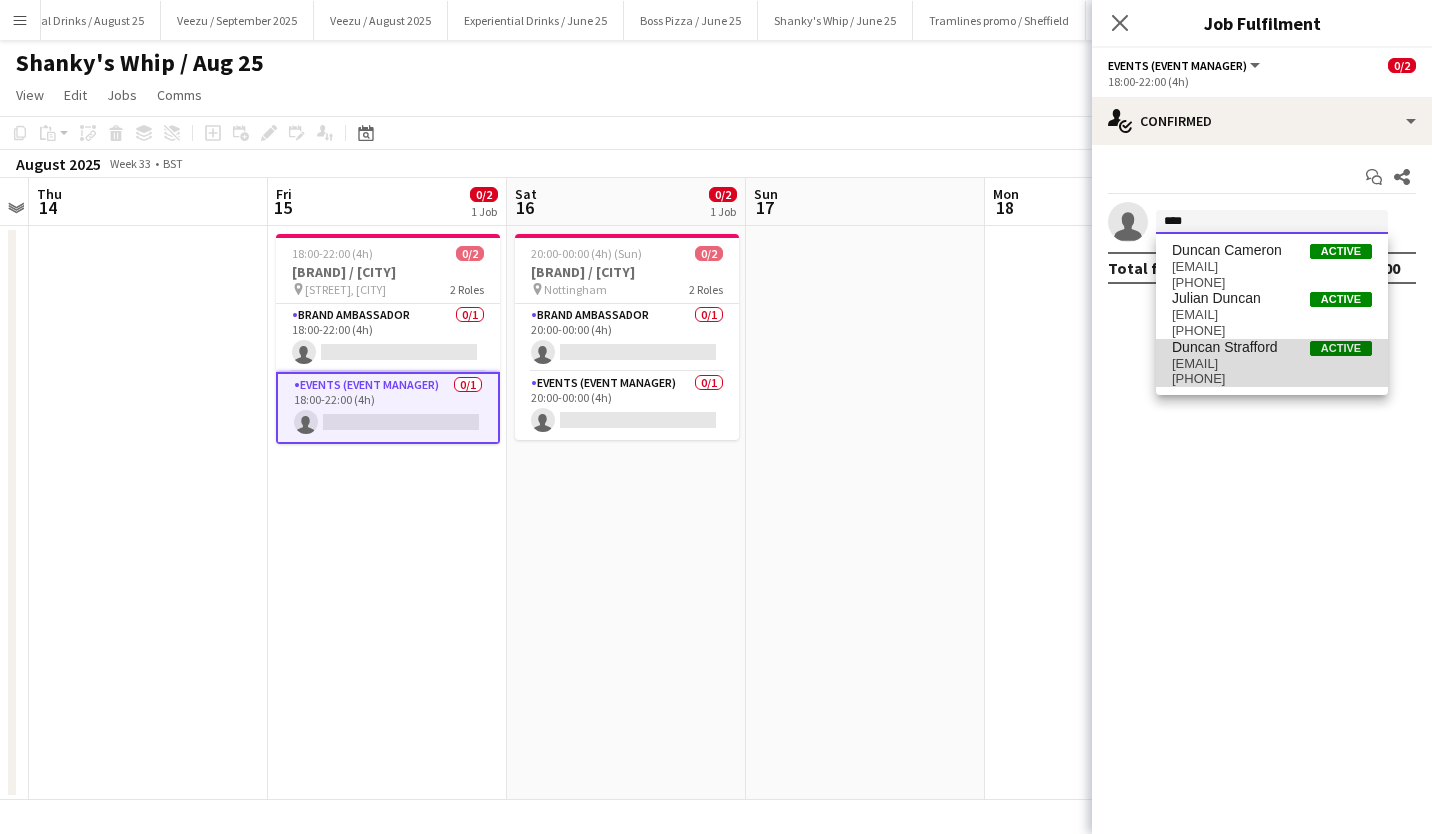 type 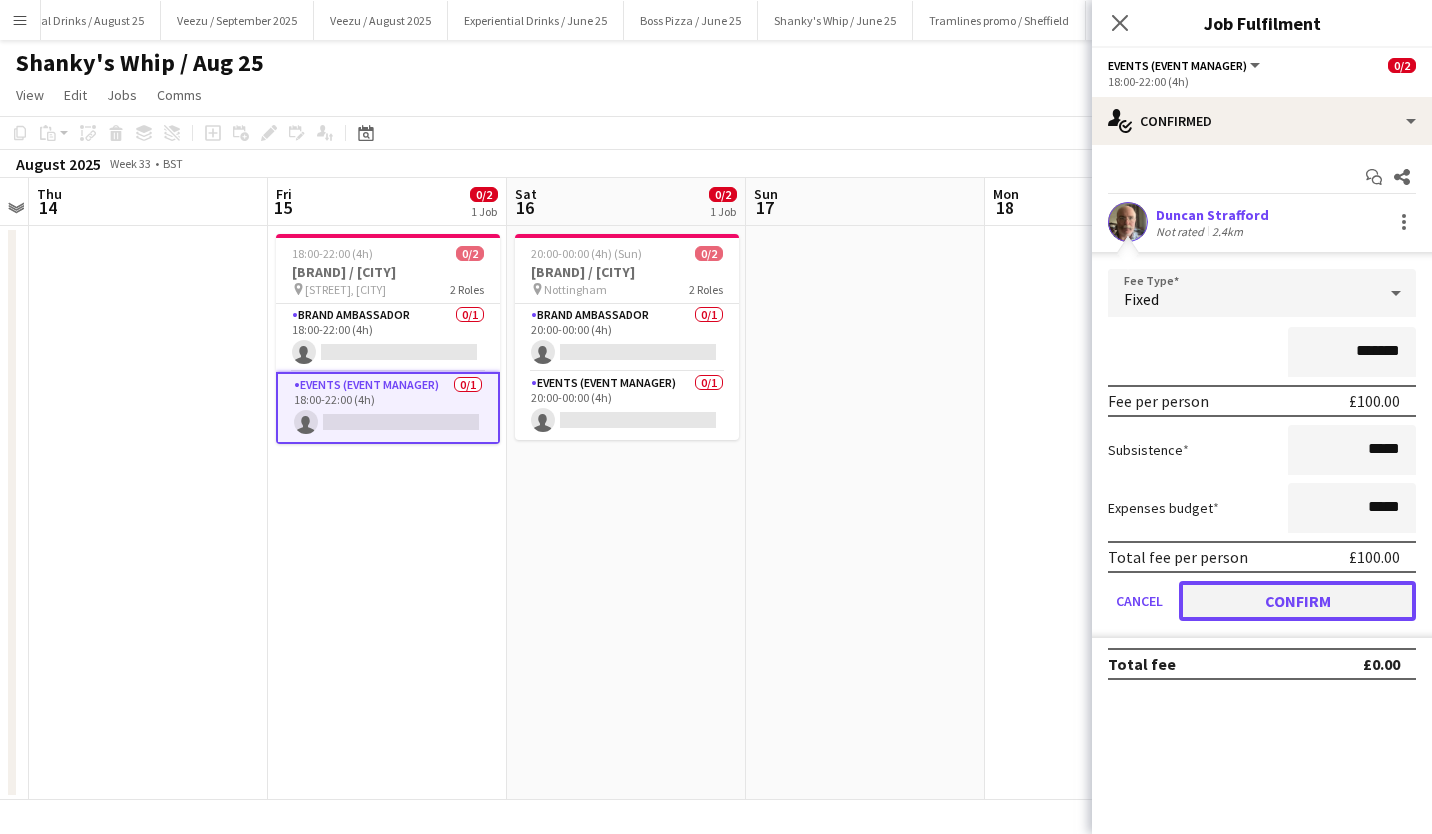 click on "Confirm" at bounding box center [1297, 601] 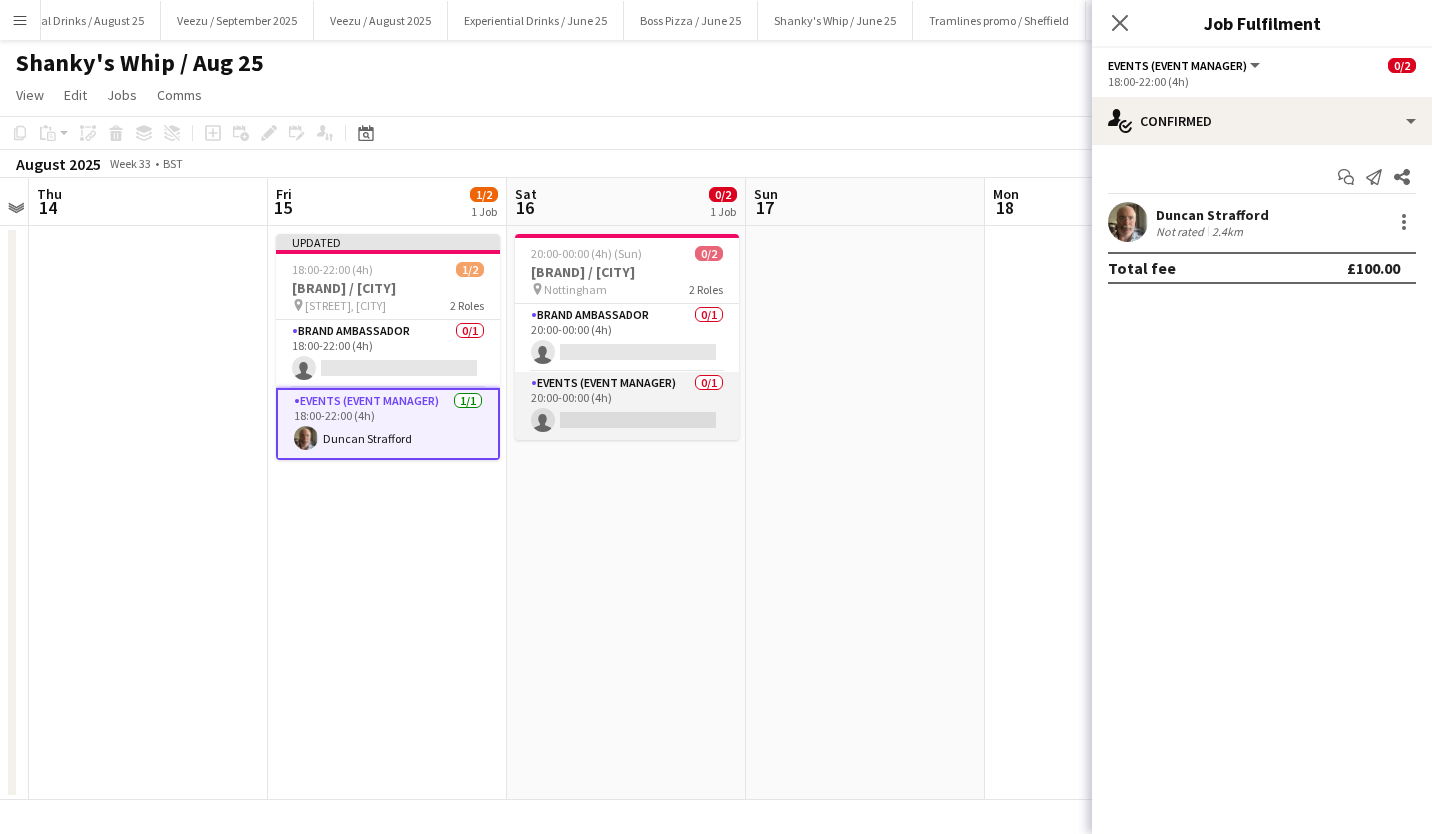 click on "Events (Event Manager)   0/1   20:00-00:00 (4h)
single-neutral-actions" at bounding box center [627, 406] 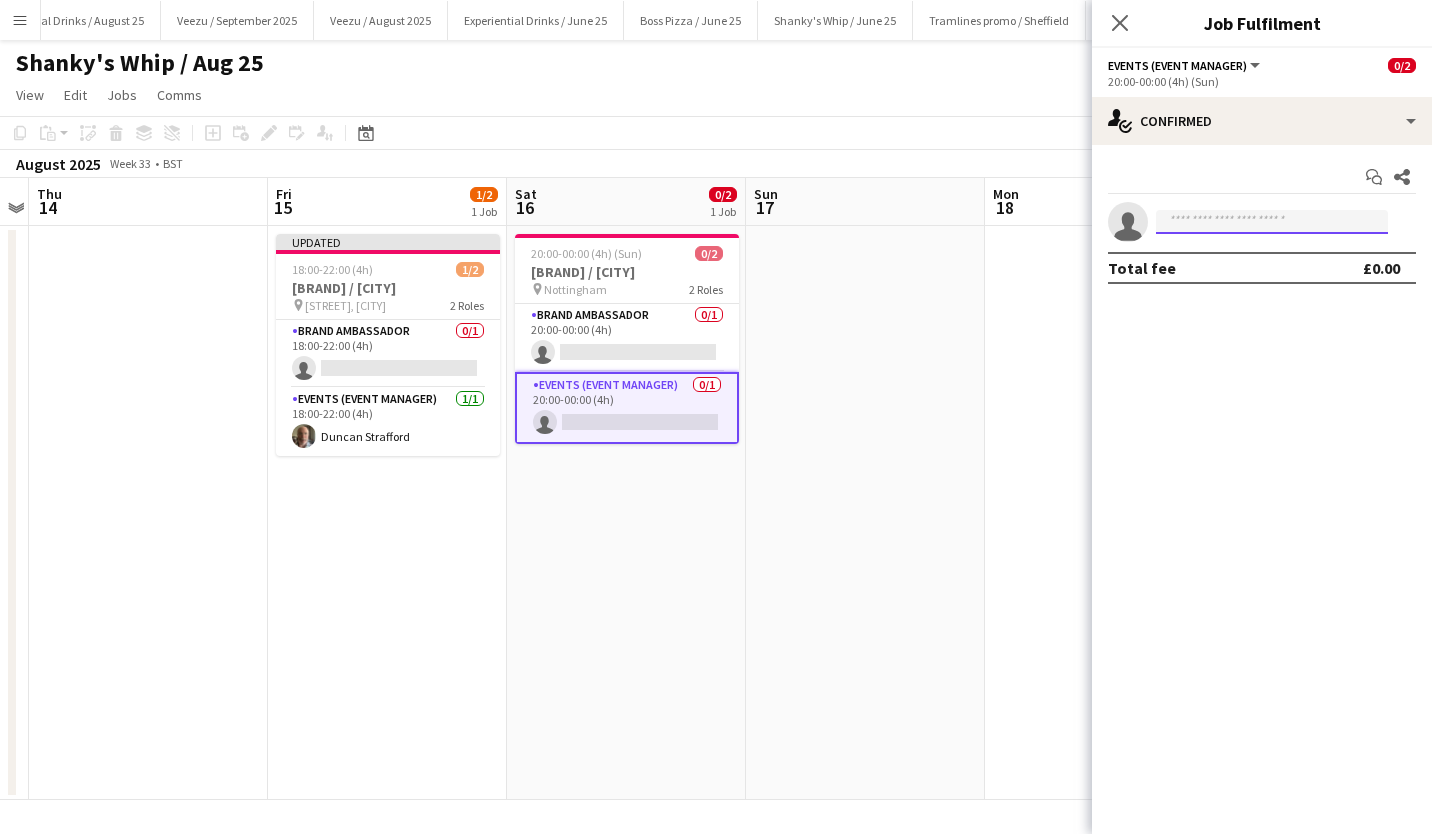 click at bounding box center (1272, 222) 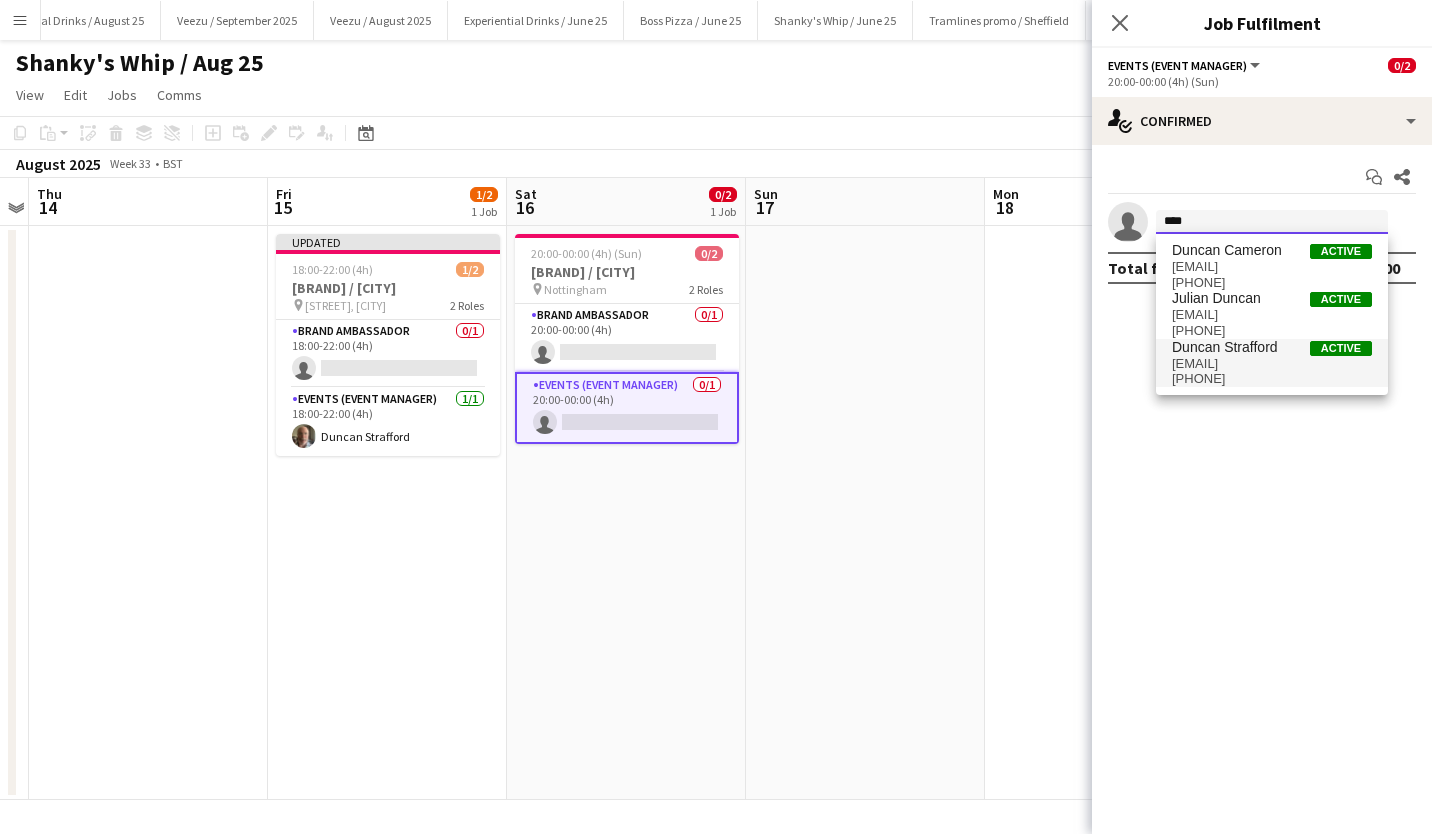 type on "****" 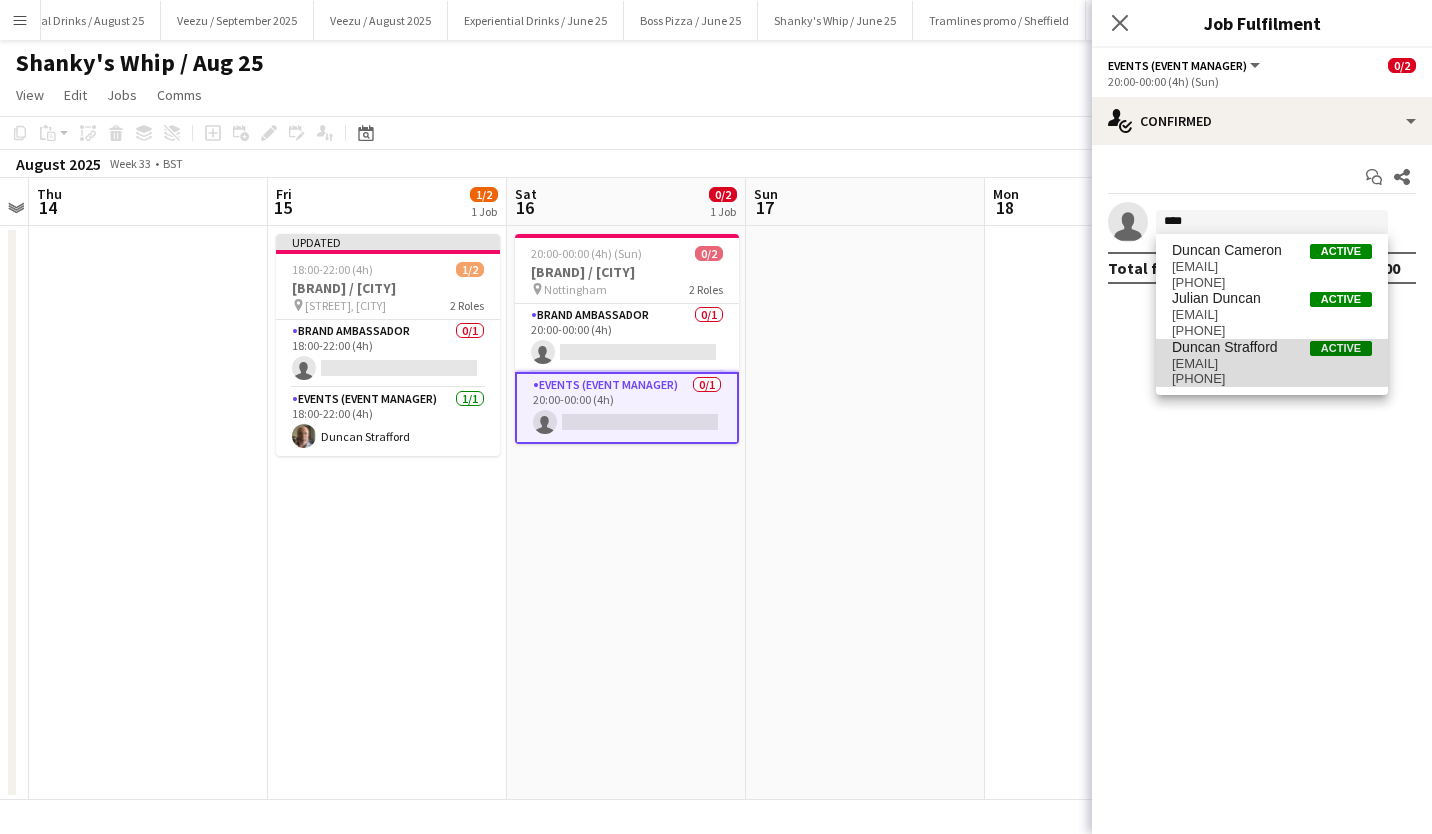 click on "Duncan Strafford" at bounding box center [1225, 347] 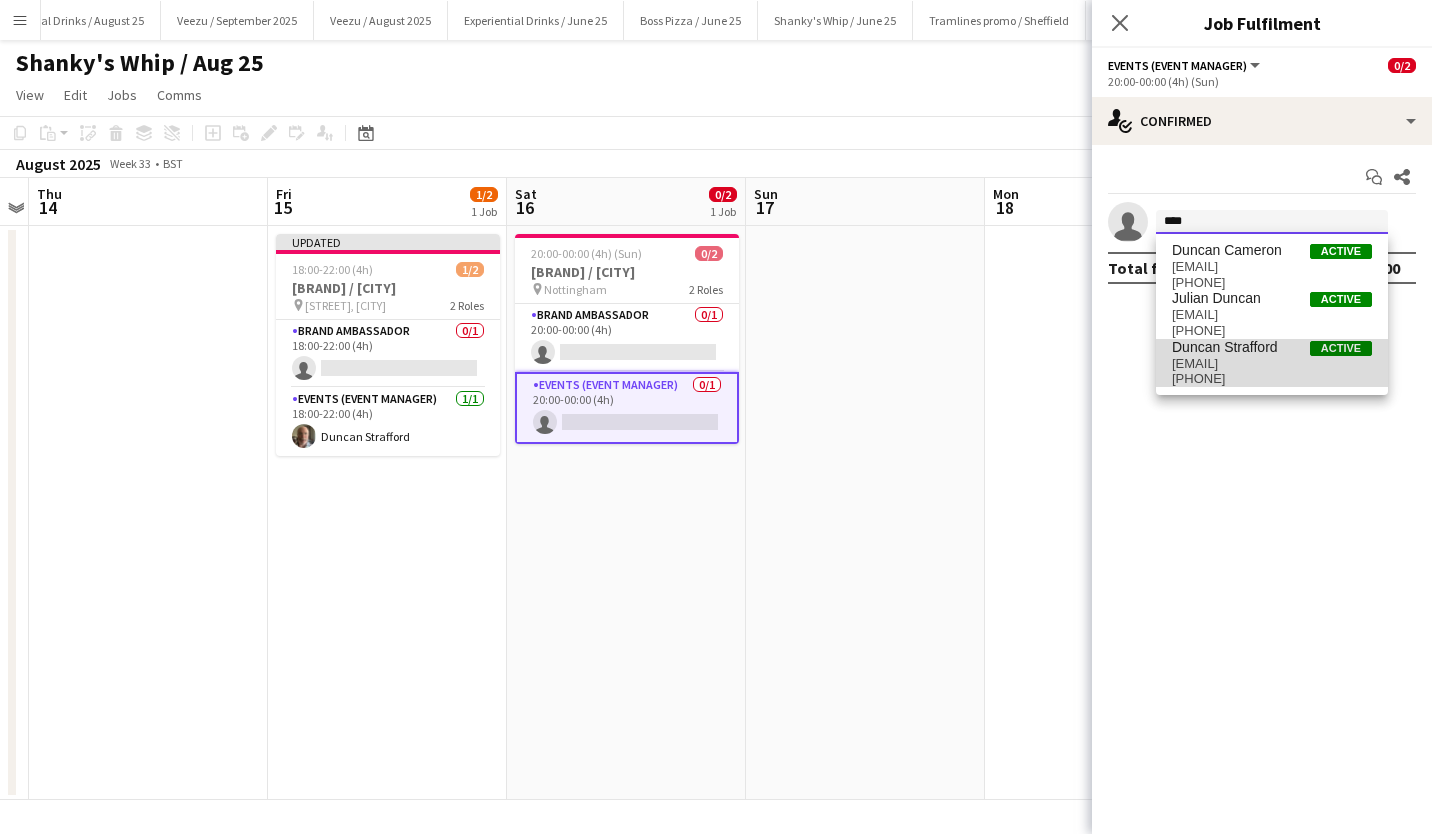 type 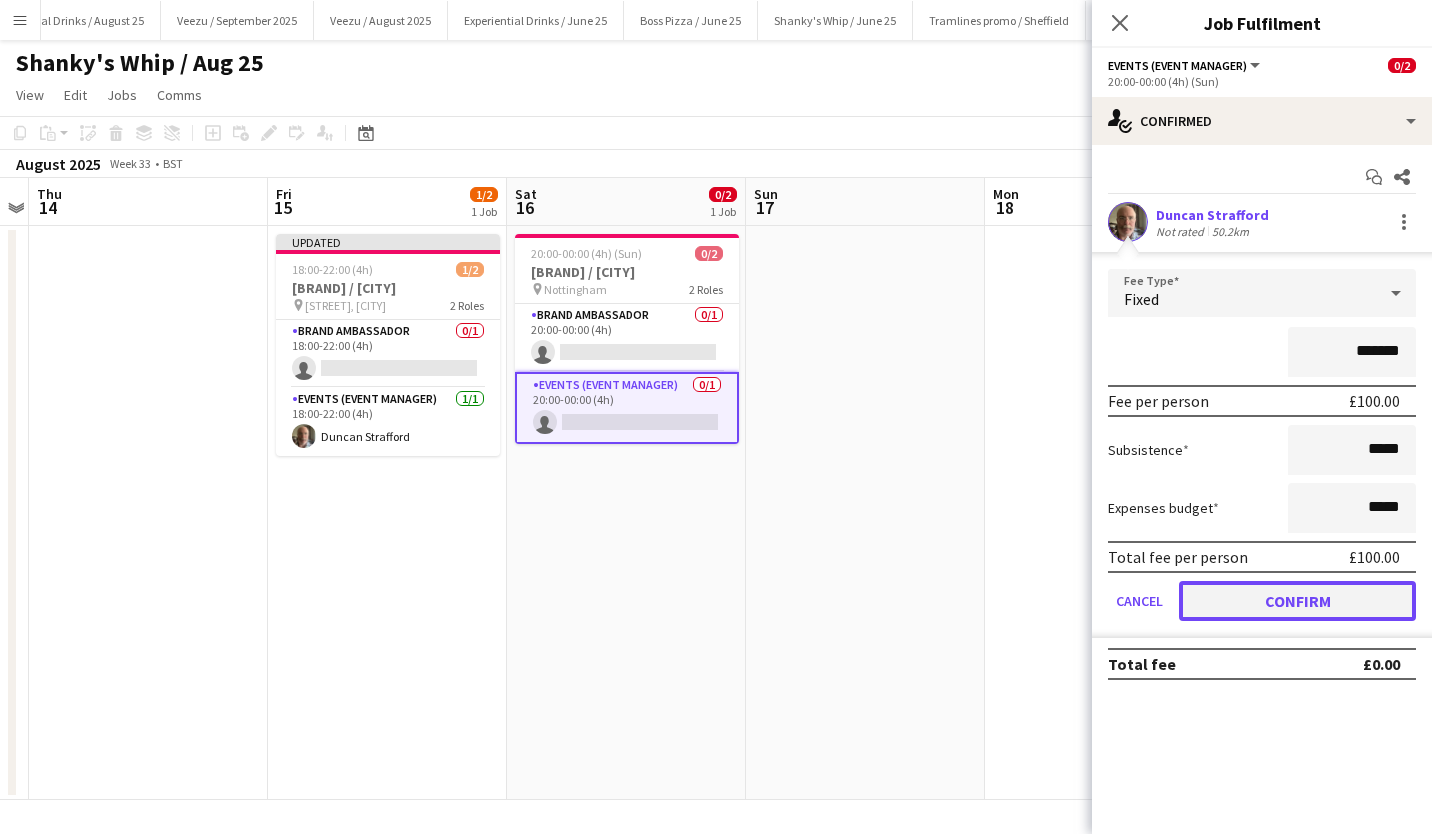 click on "Confirm" at bounding box center (1297, 601) 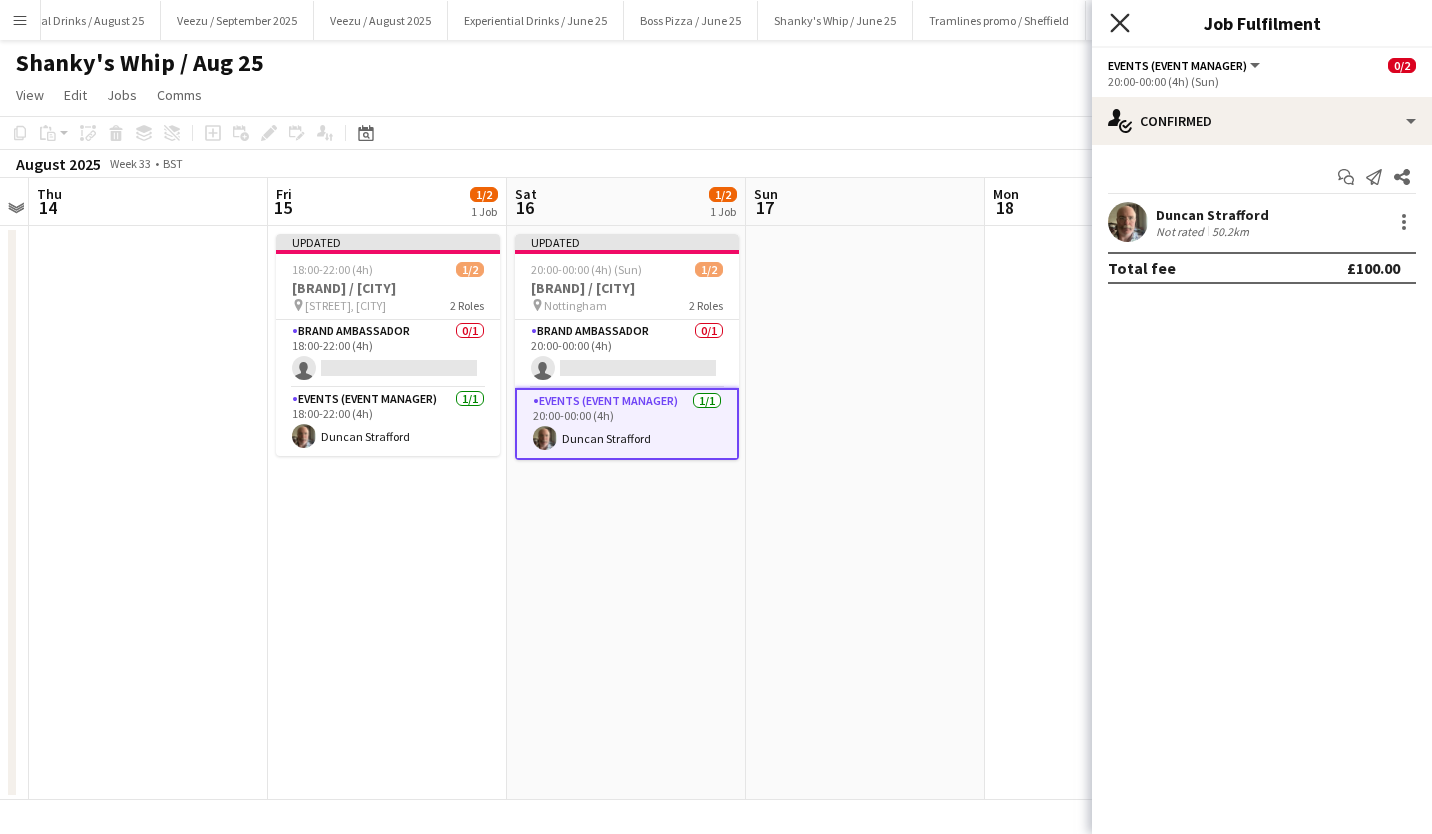 click 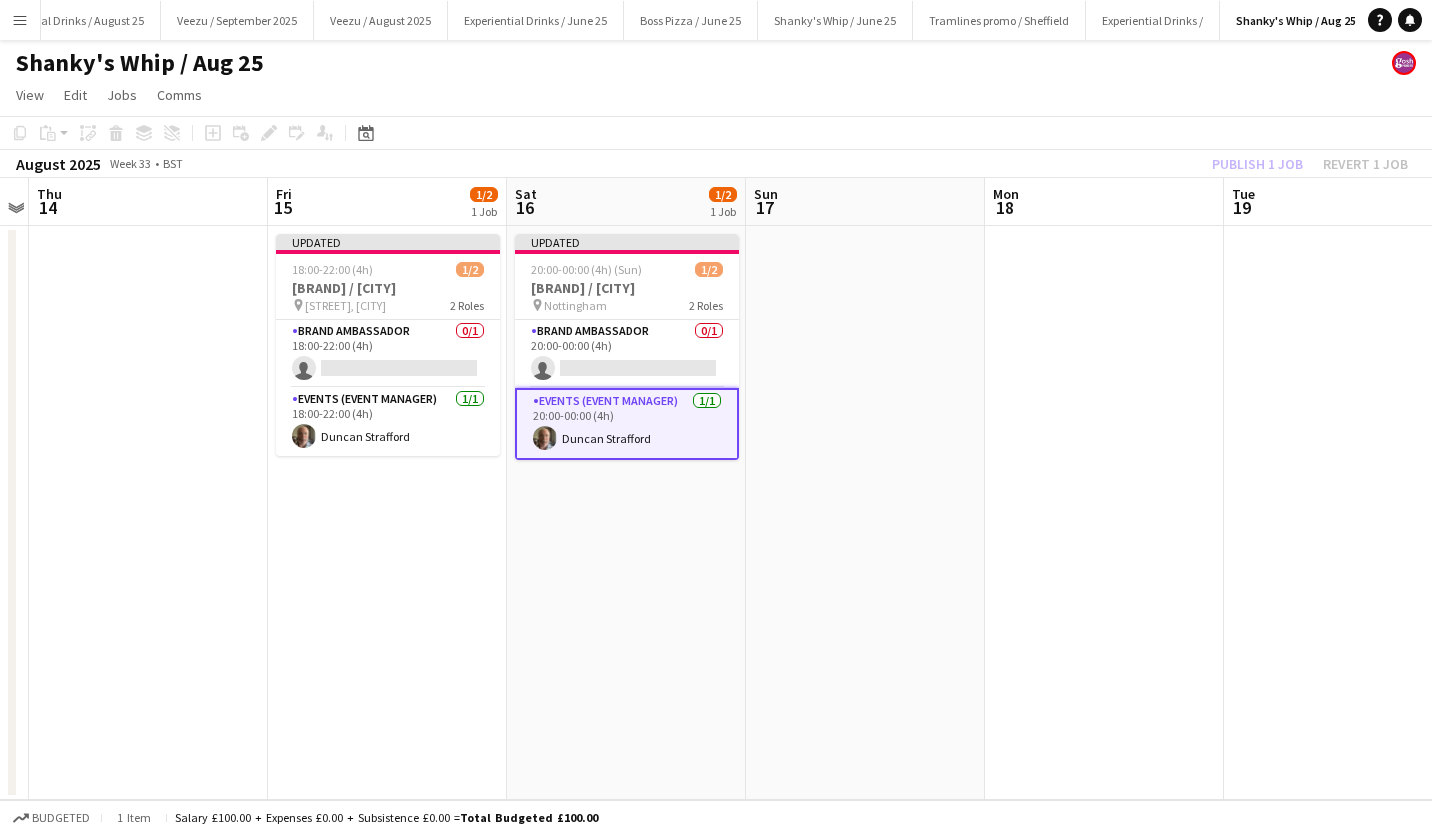 click on "Publish 1 job   Revert 1 job" 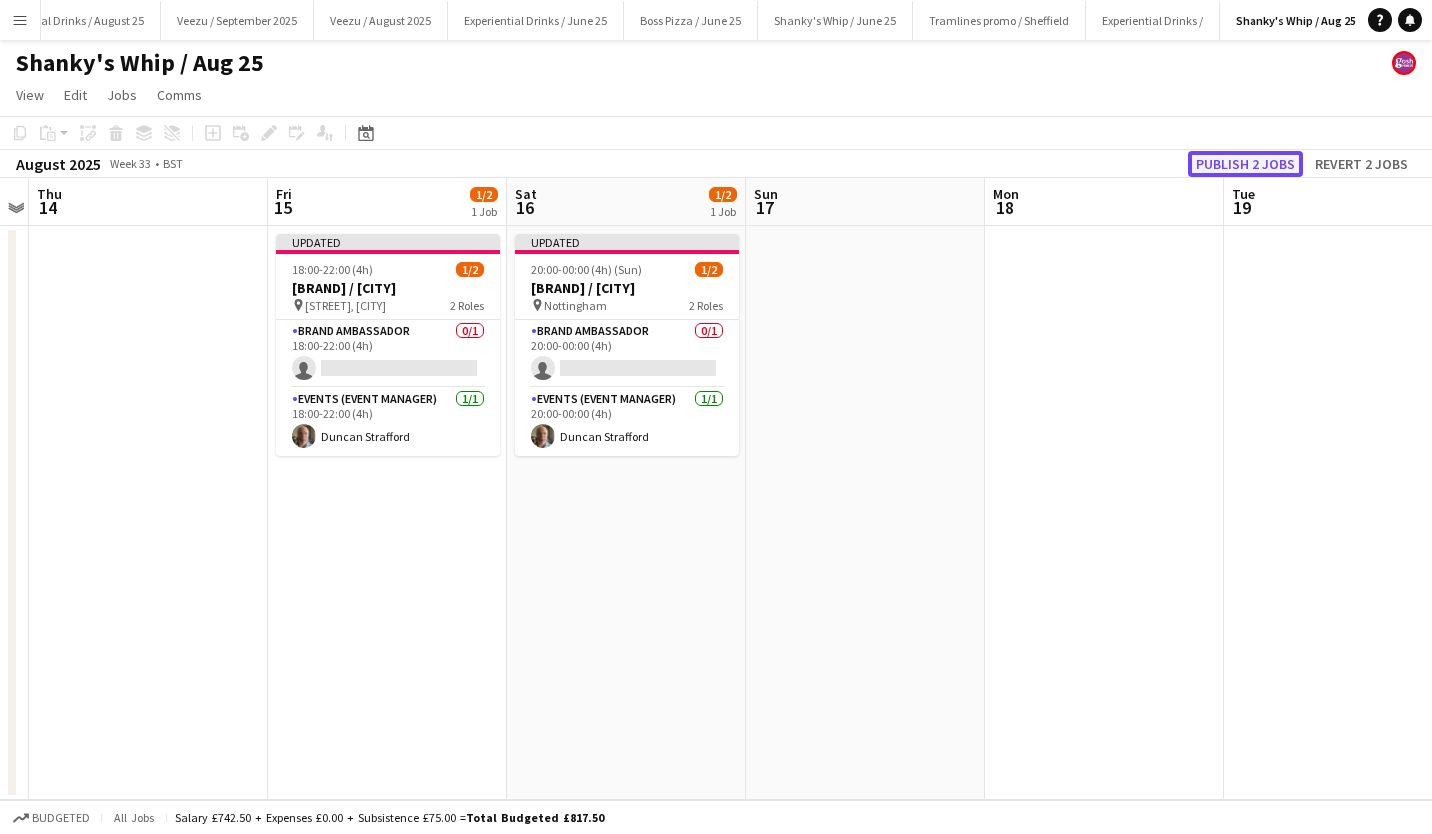 click on "Publish 2 jobs" 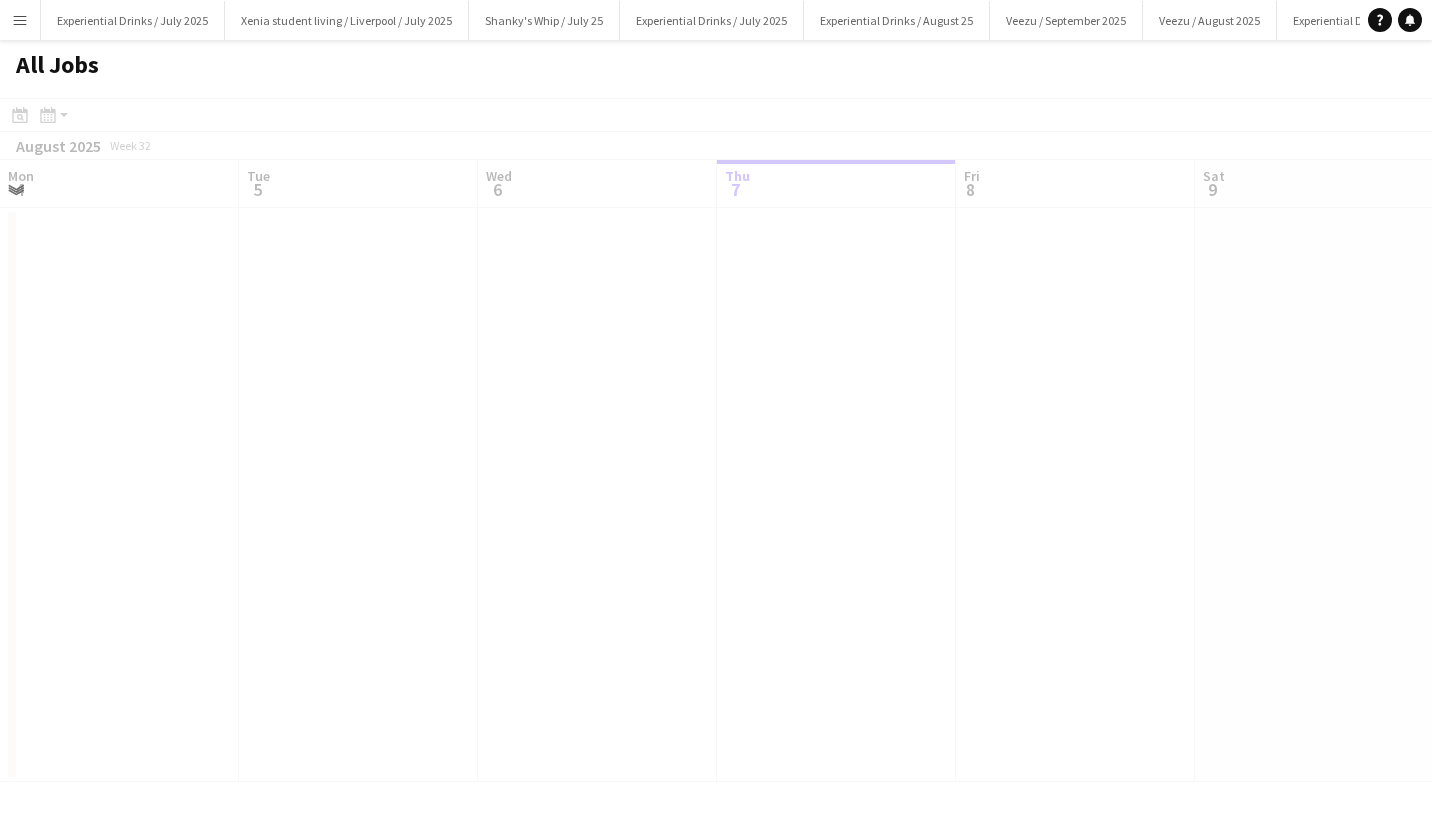 scroll, scrollTop: 0, scrollLeft: 0, axis: both 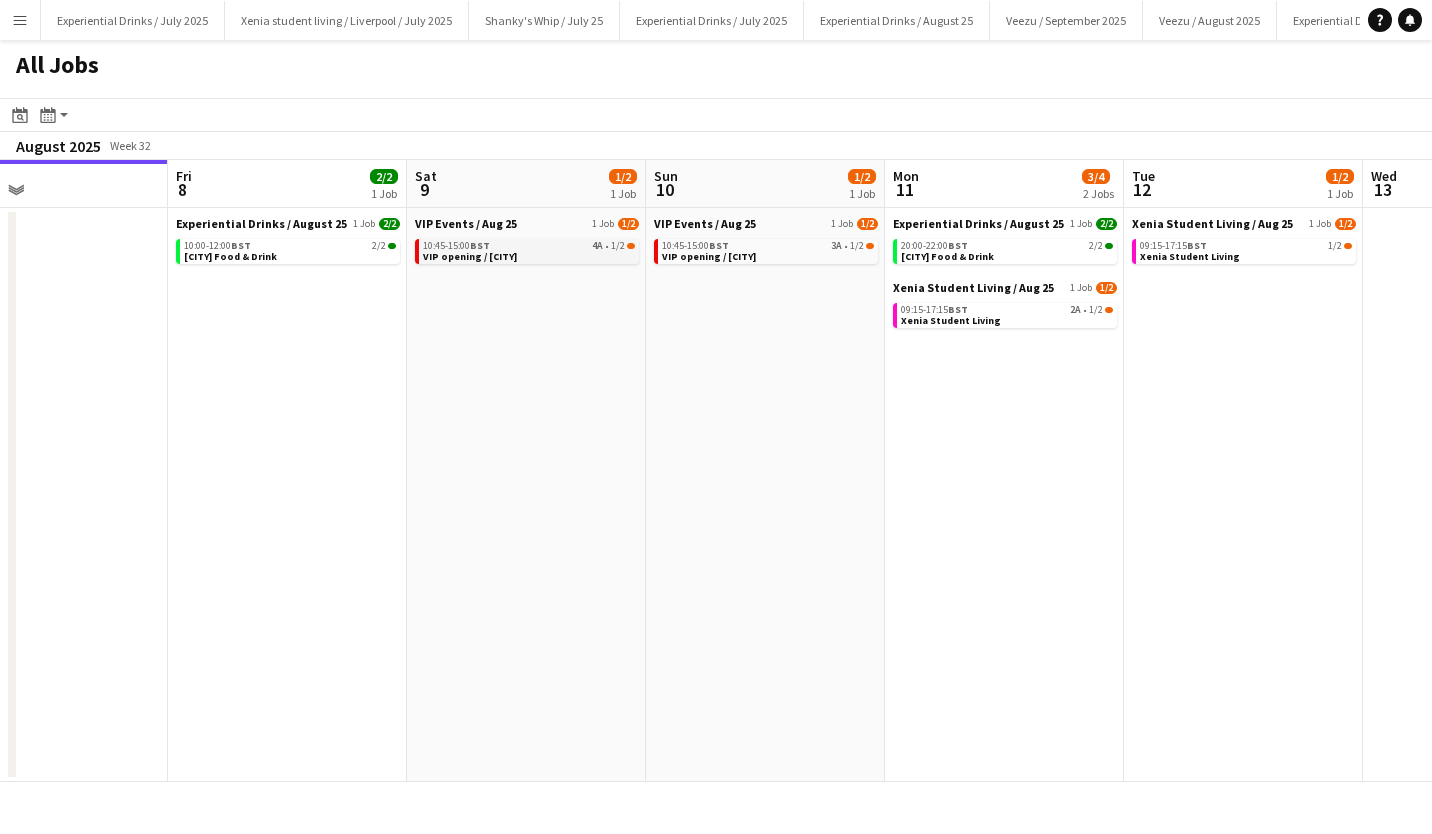 click on "10:45-15:00    BST   4A   •   1/2" at bounding box center (529, 246) 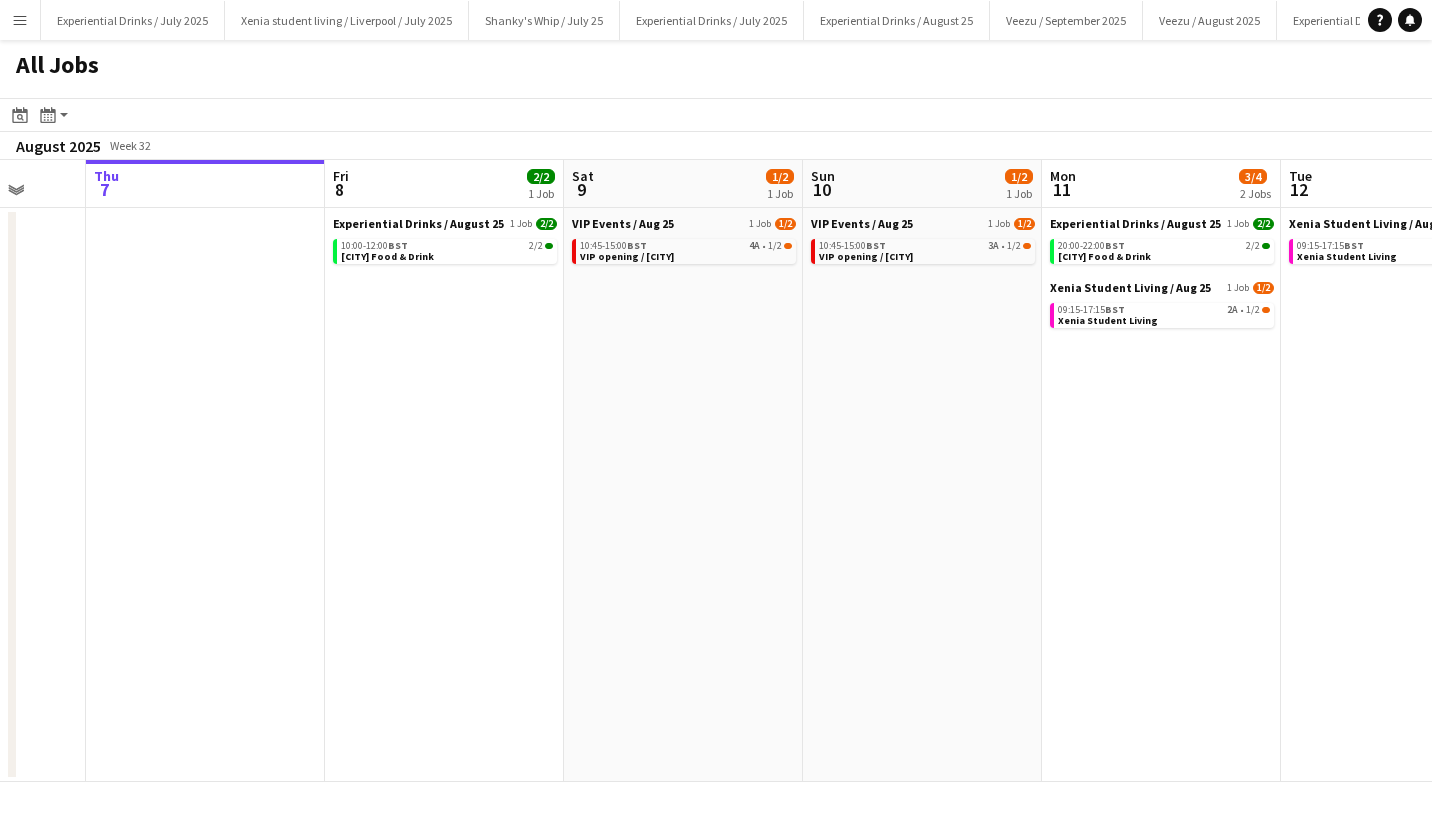 scroll, scrollTop: 0, scrollLeft: 626, axis: horizontal 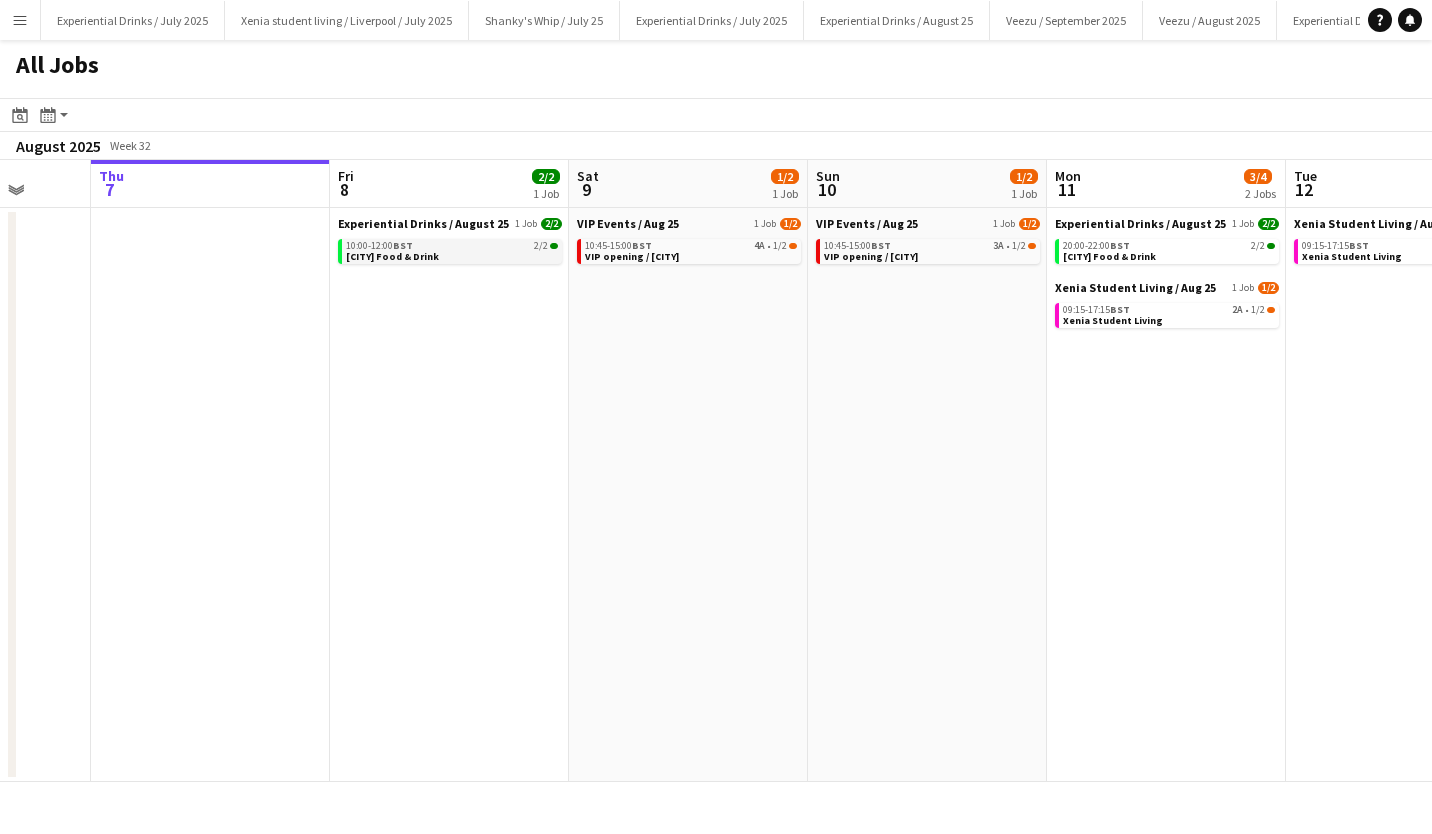 click on "10:00-12:00    BST   2/2" at bounding box center [452, 246] 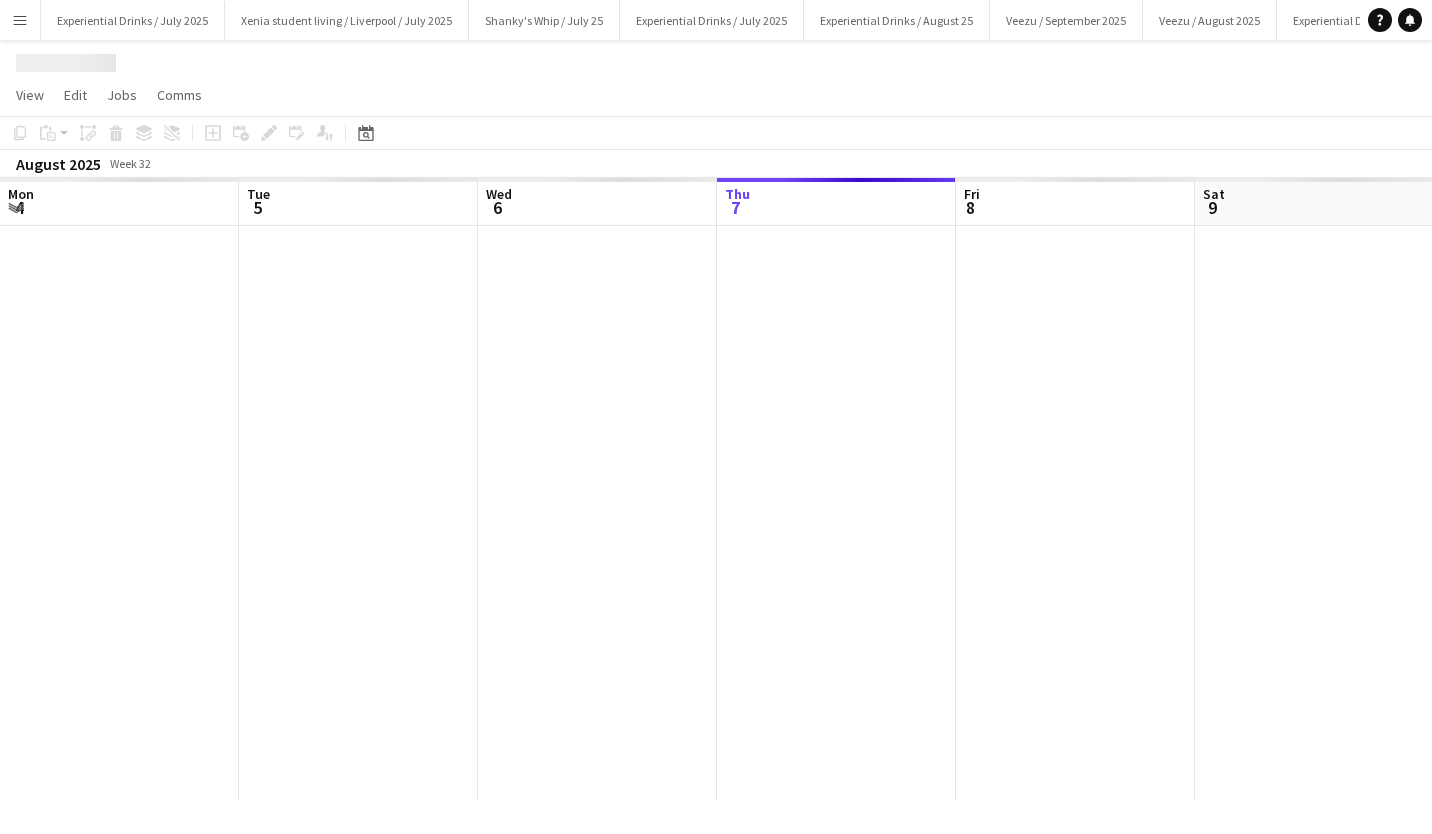 scroll, scrollTop: 0, scrollLeft: 0, axis: both 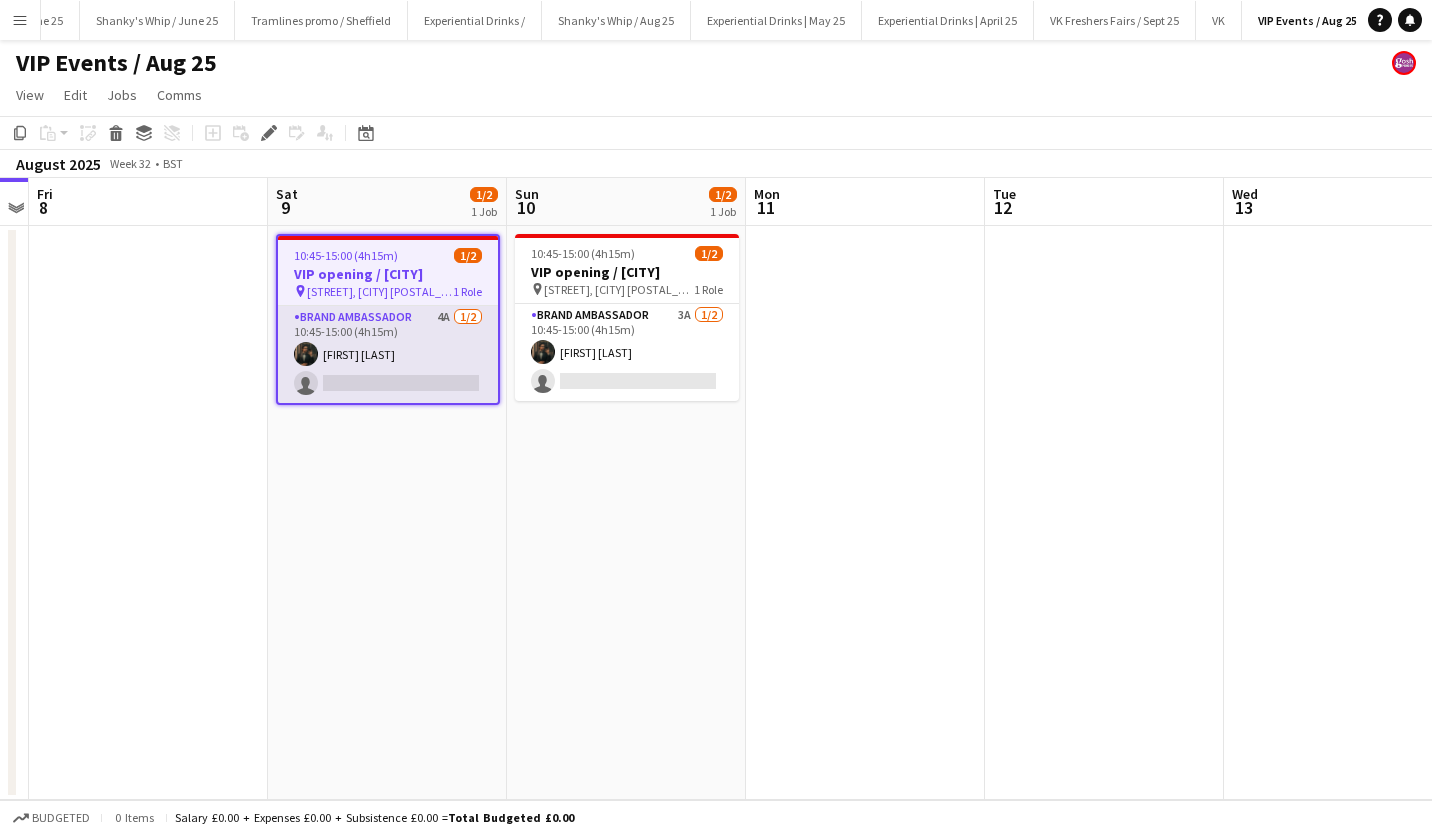 click on "Brand Ambassador   4A   1/2   10:45-15:00 (4h15m)
Haris Imran
single-neutral-actions" at bounding box center (388, 354) 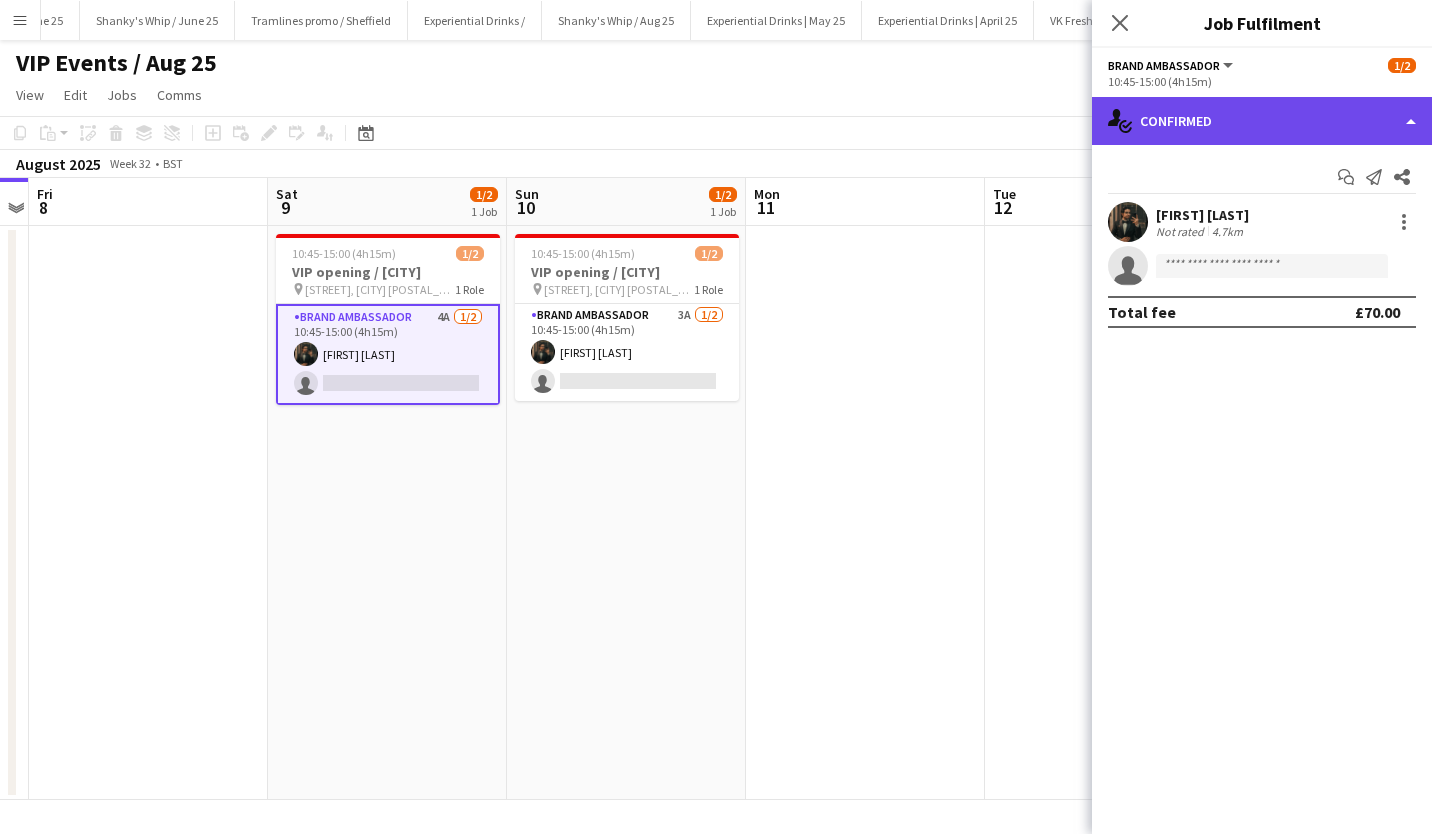 click on "single-neutral-actions-check-2
Confirmed" 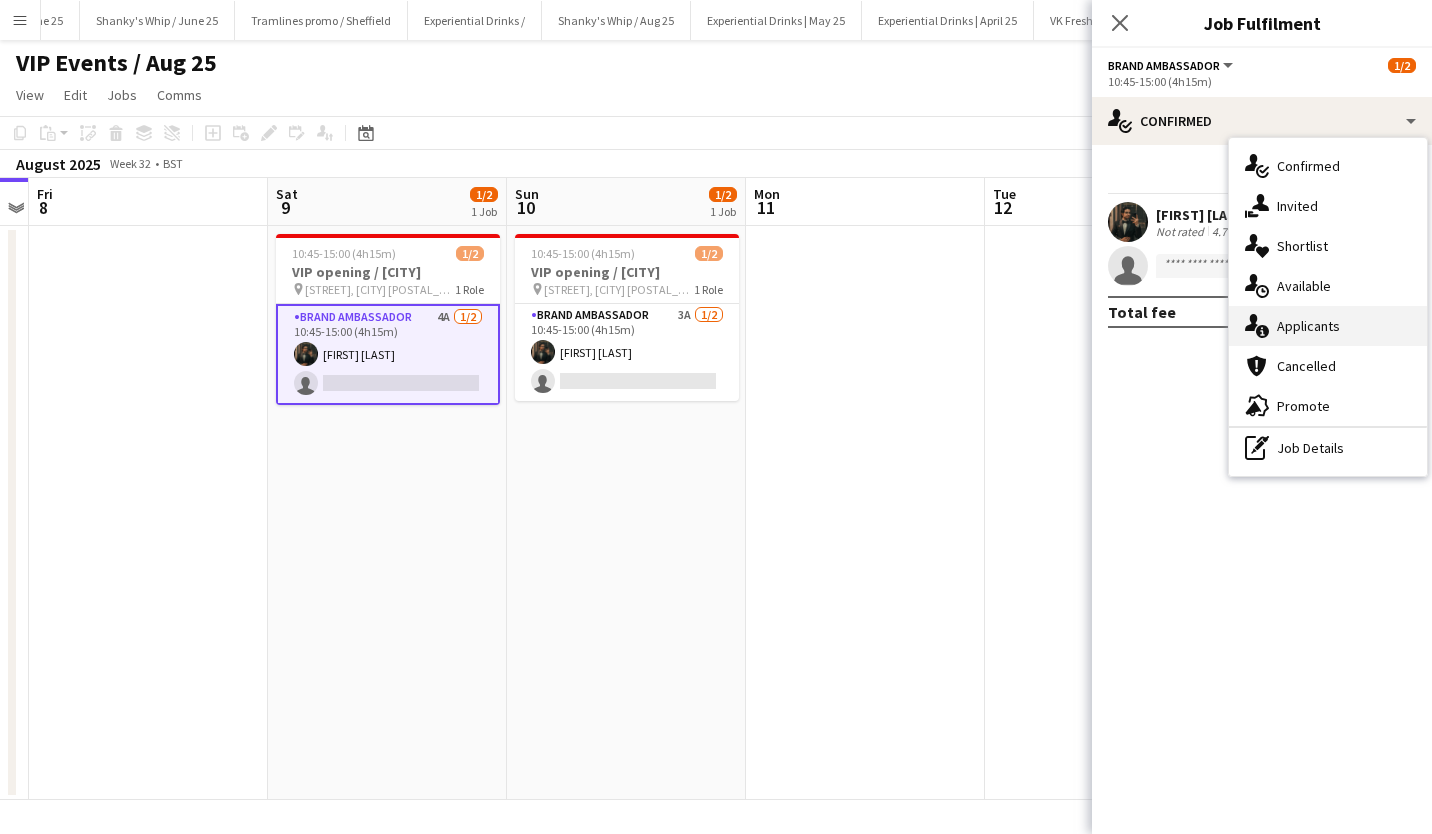 click on "single-neutral-actions-information
Applicants" at bounding box center [1328, 326] 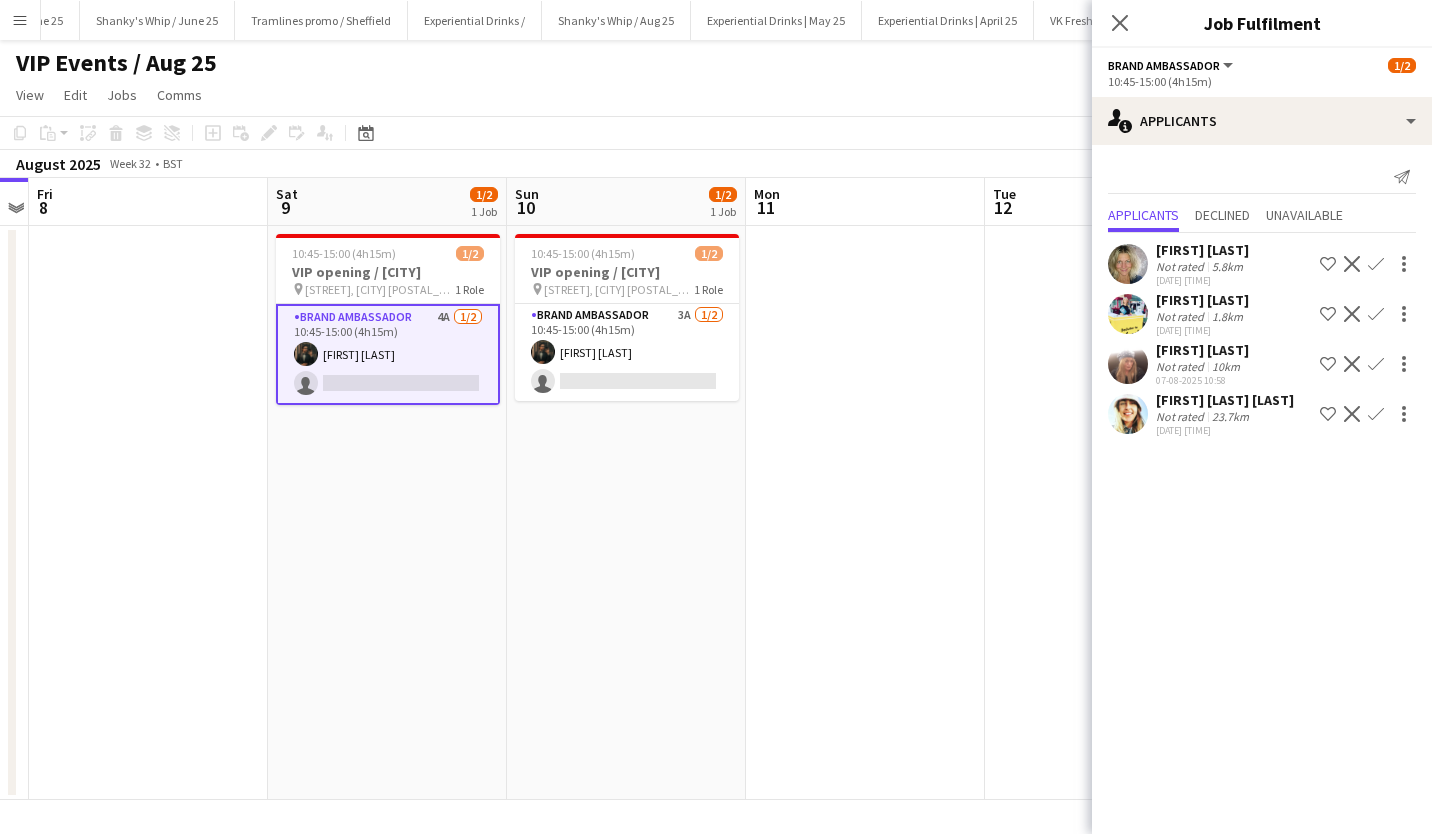 click on "Sara Cooper da Silva" 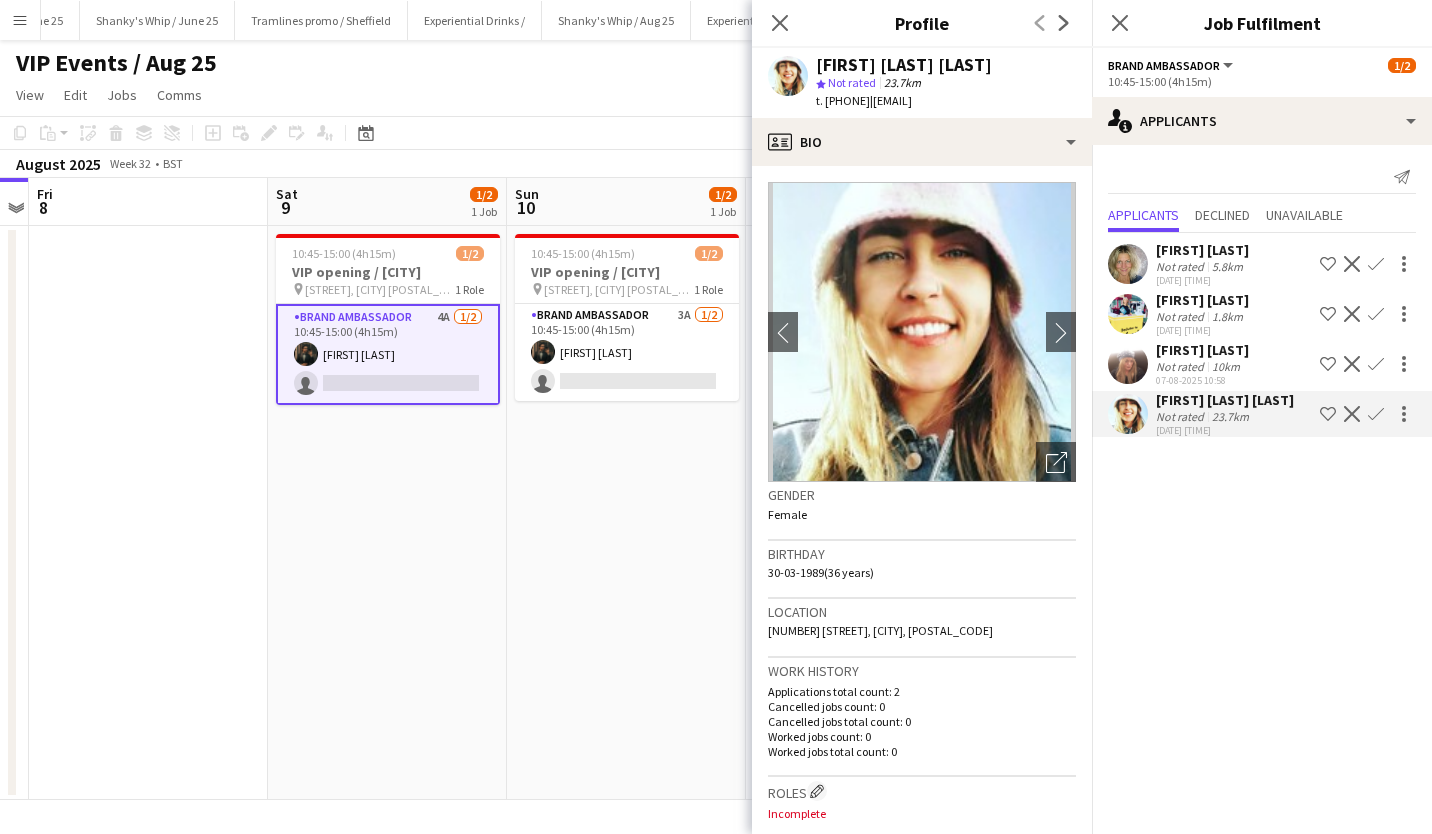 drag, startPoint x: 976, startPoint y: 628, endPoint x: 1023, endPoint y: 627, distance: 47.010635 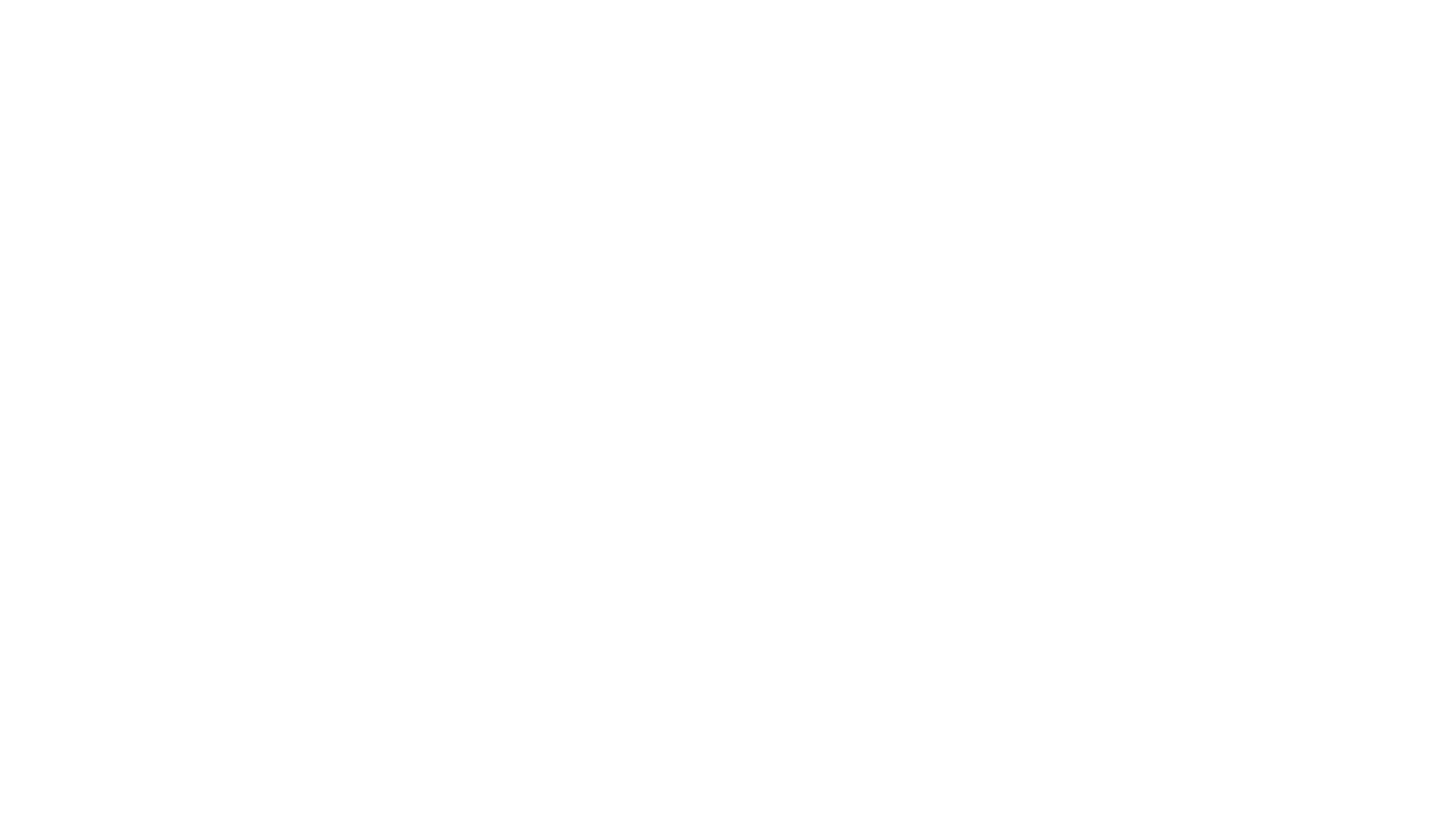 scroll, scrollTop: 0, scrollLeft: 0, axis: both 